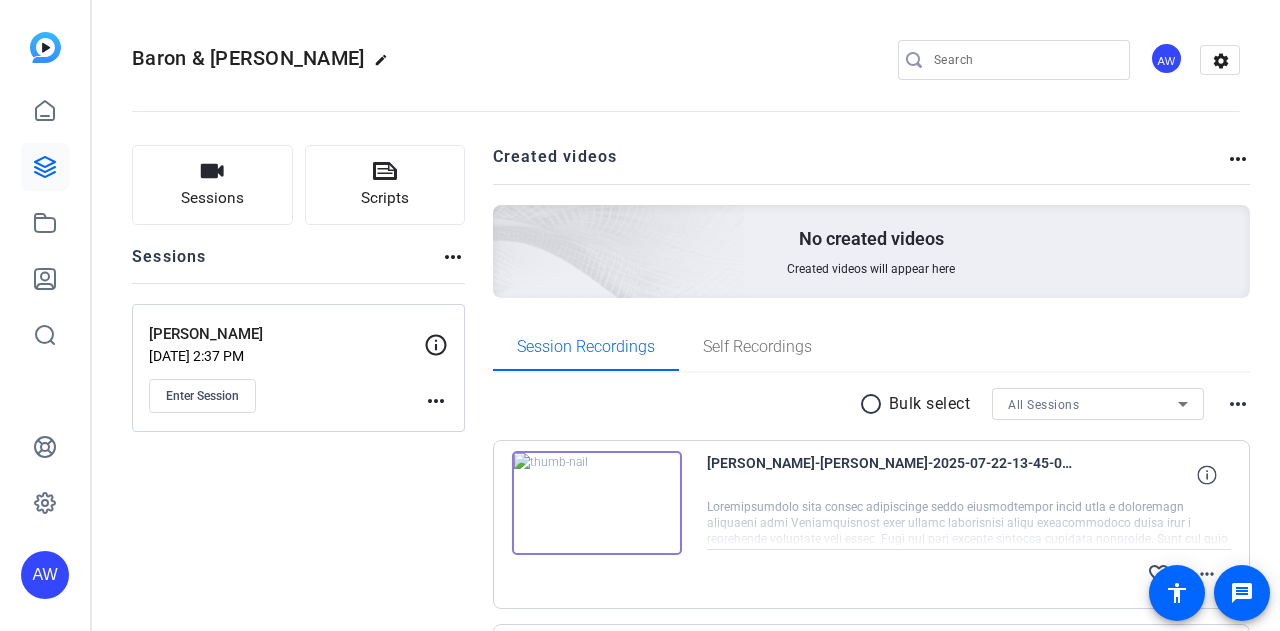 scroll, scrollTop: 0, scrollLeft: 0, axis: both 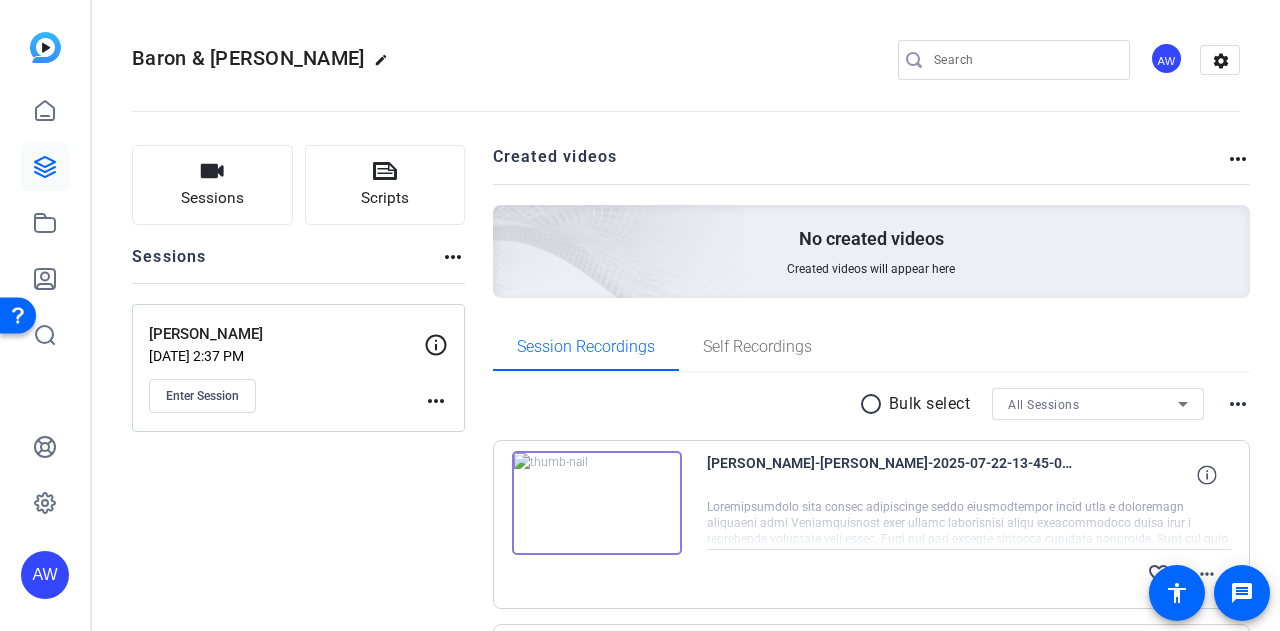 click on "Sessions
Scripts  Sessions more_horiz  Andrew Miller   Mar 31, 2025 @ 2:37 PM  Enter Session
more_horiz" 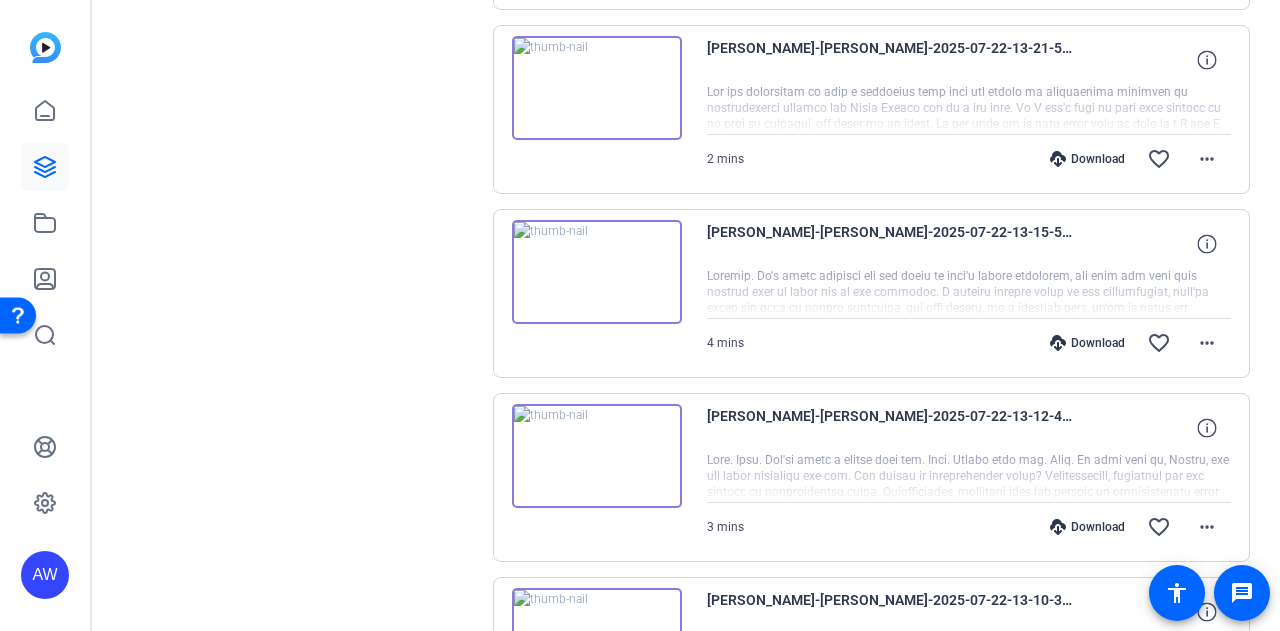 scroll, scrollTop: 1748, scrollLeft: 0, axis: vertical 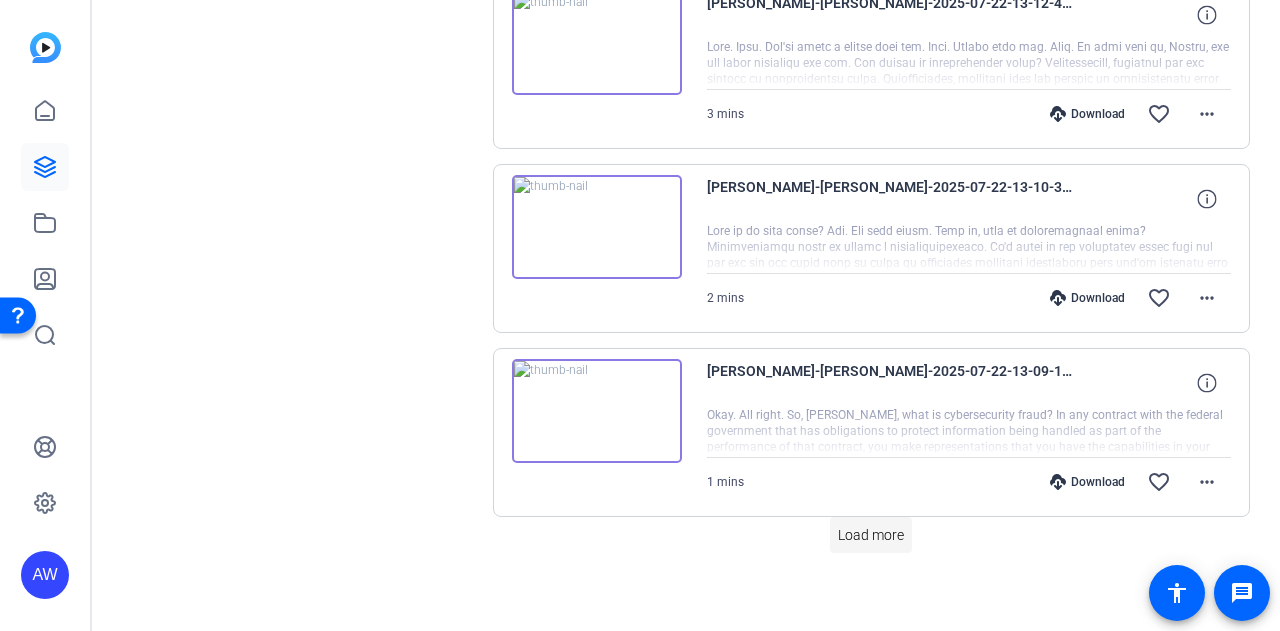 click on "Load more" at bounding box center [871, 535] 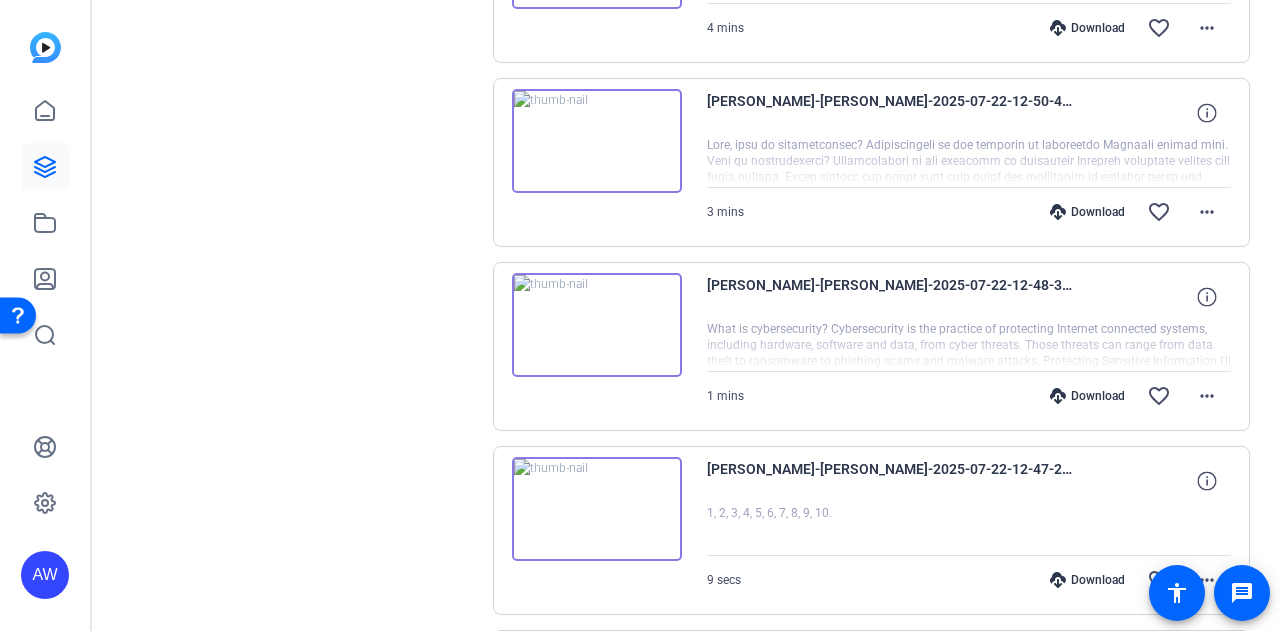 scroll, scrollTop: 2936, scrollLeft: 0, axis: vertical 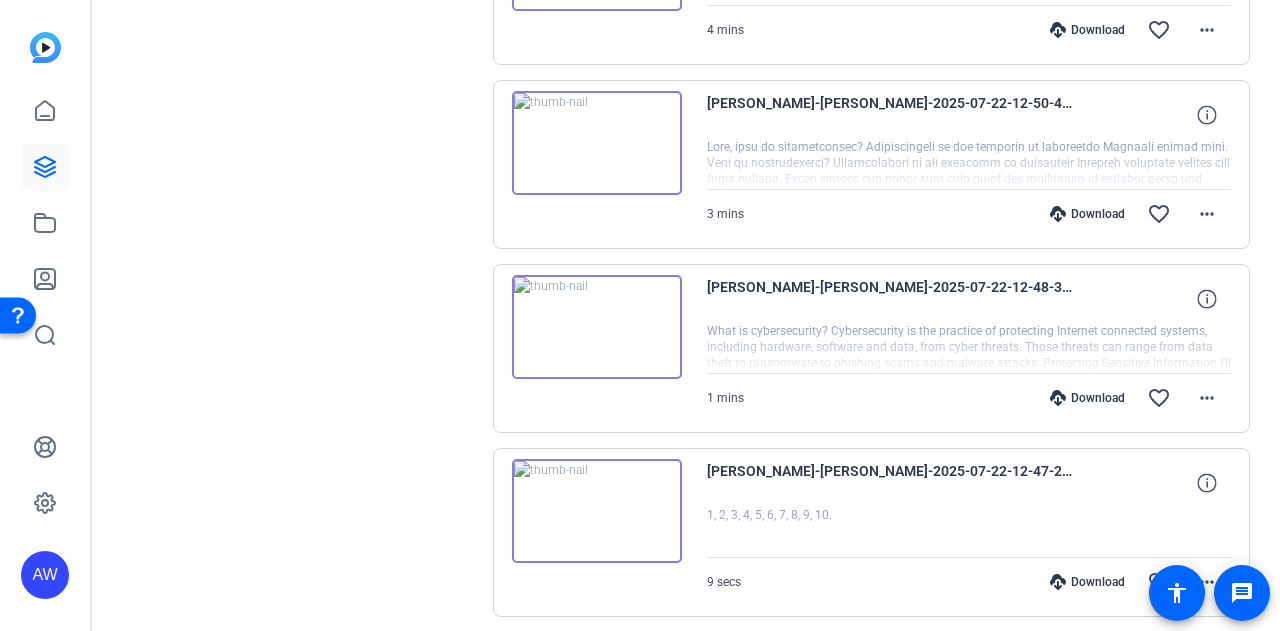 click at bounding box center (597, 327) 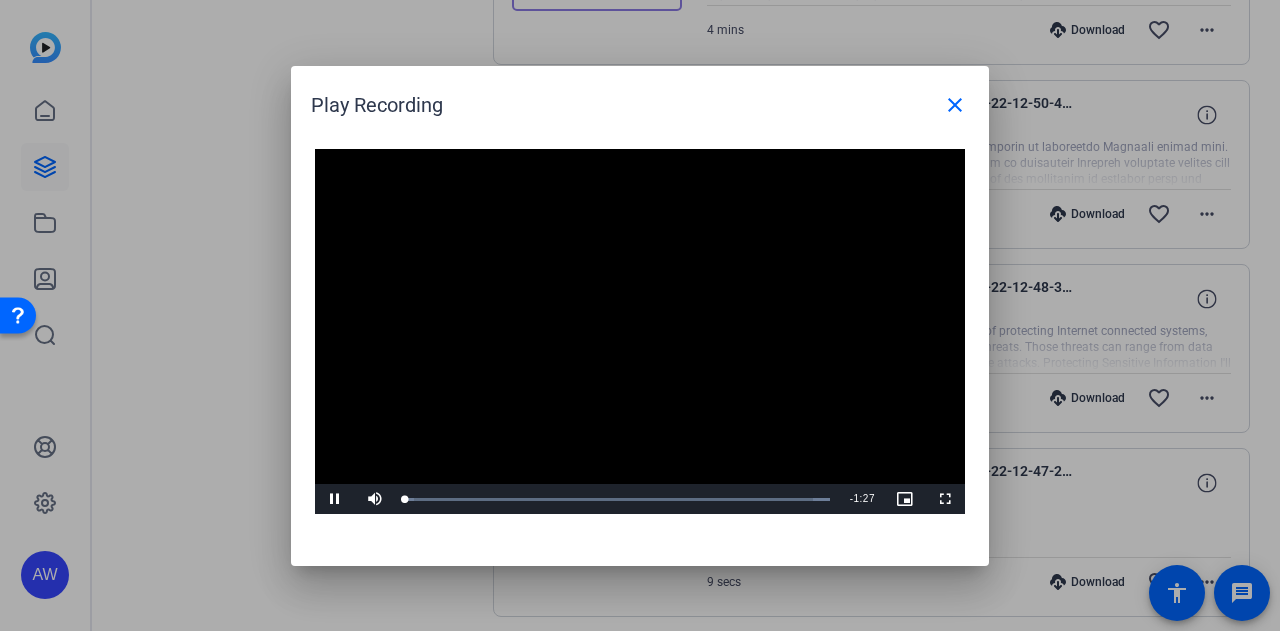 click at bounding box center (640, 332) 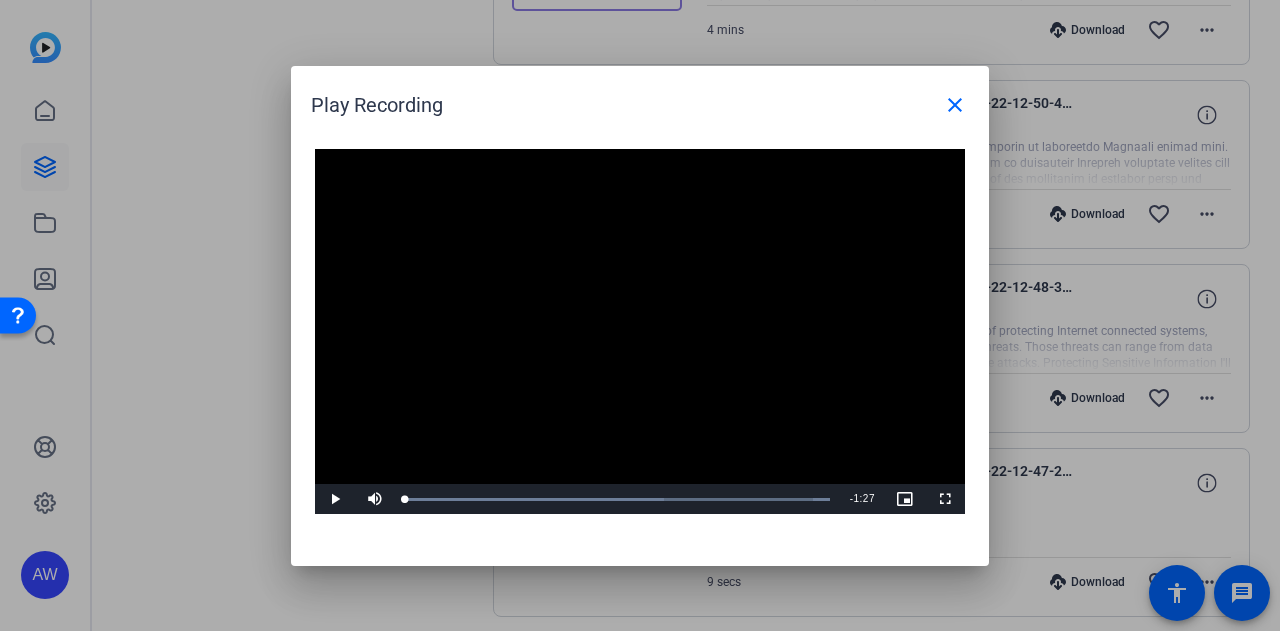 click at bounding box center (640, 332) 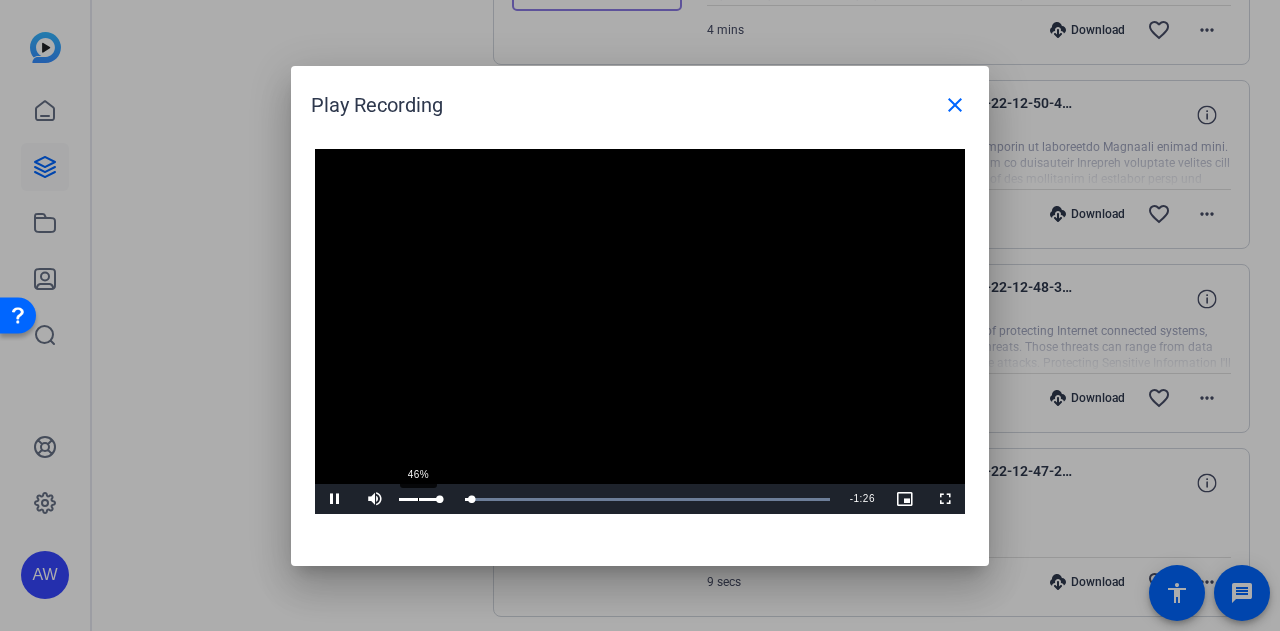click on "46%" at bounding box center [419, 499] 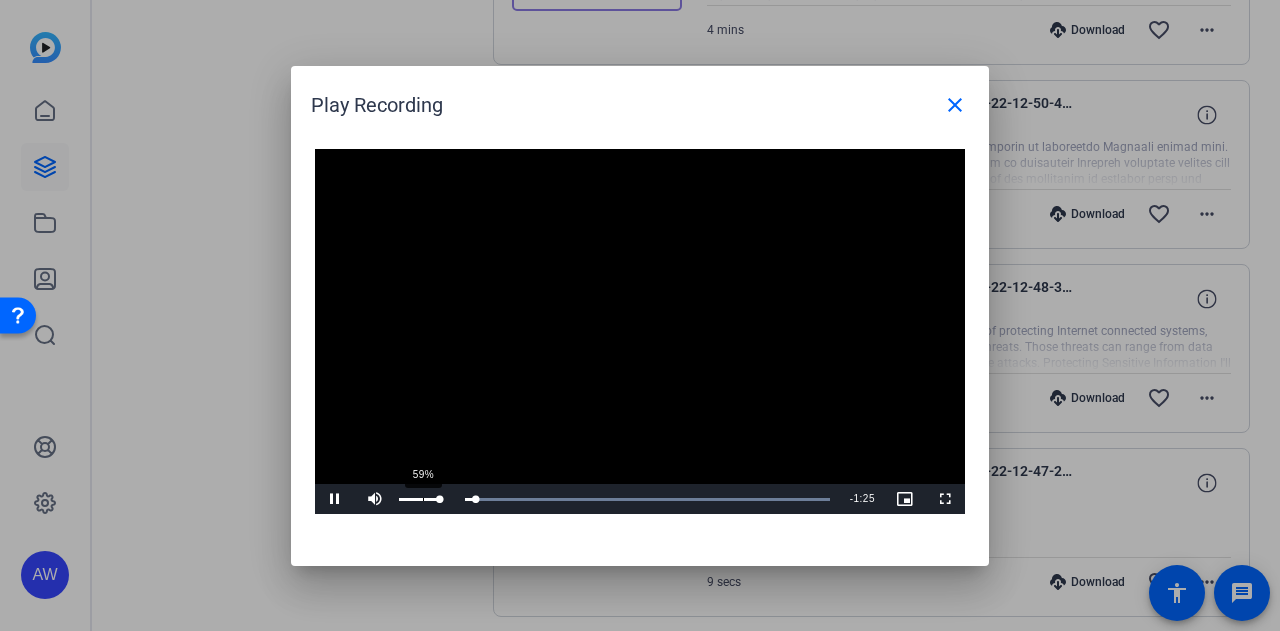 click on "59%" at bounding box center [419, 499] 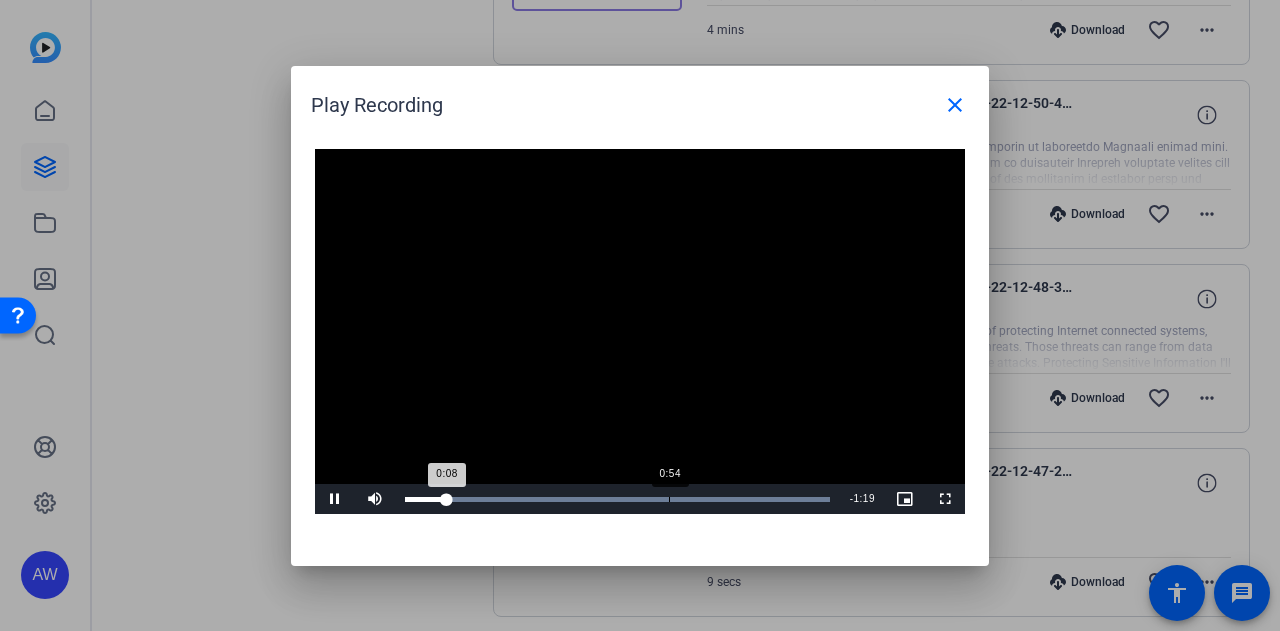 click on "Loaded :  100.00% 0:54 0:08" at bounding box center [617, 499] 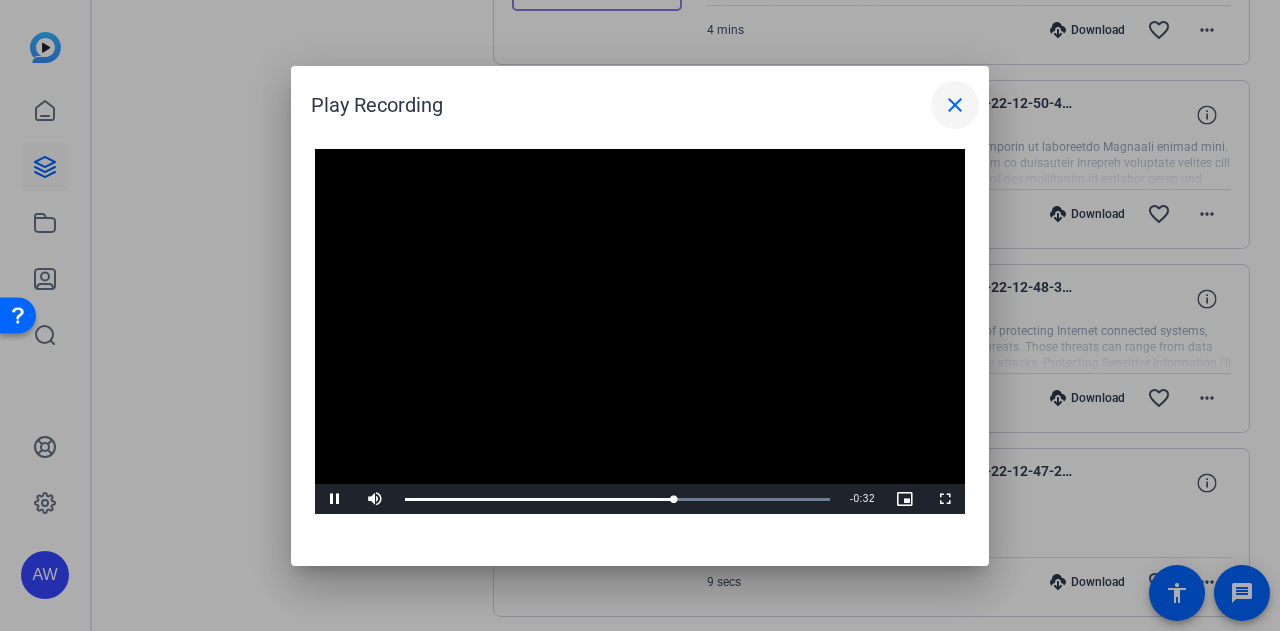 click on "close" at bounding box center (955, 105) 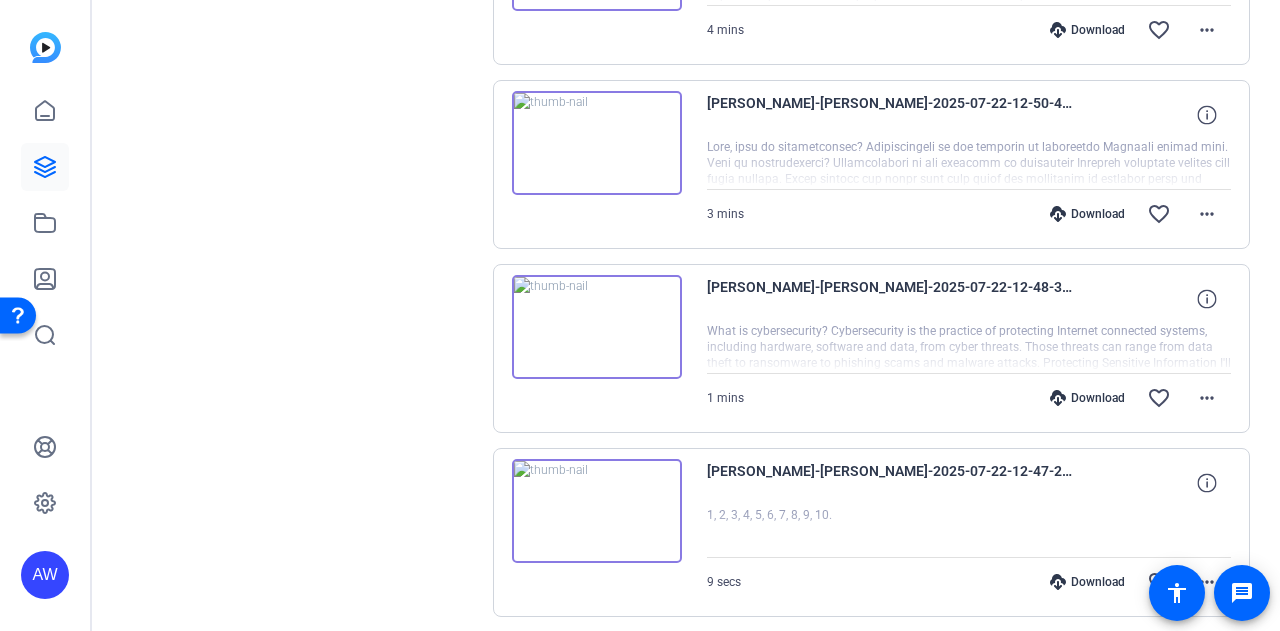 click at bounding box center [597, 143] 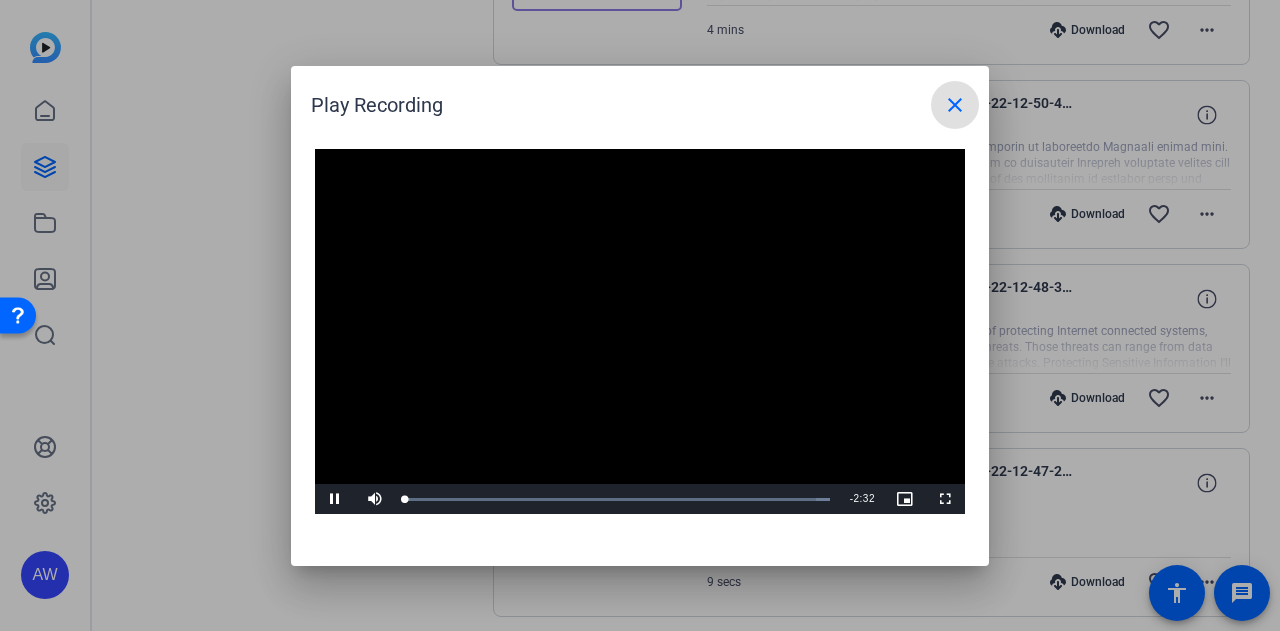 click at bounding box center [640, 332] 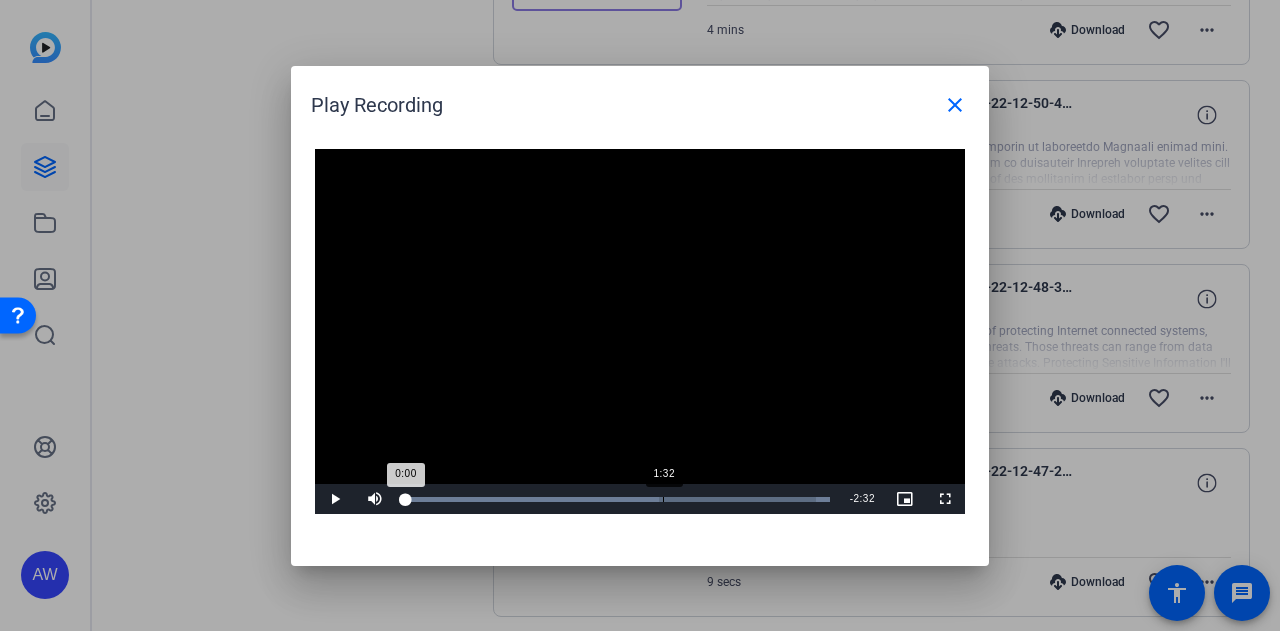 click on "Loaded :  100.00% 1:32 0:00" at bounding box center [617, 499] 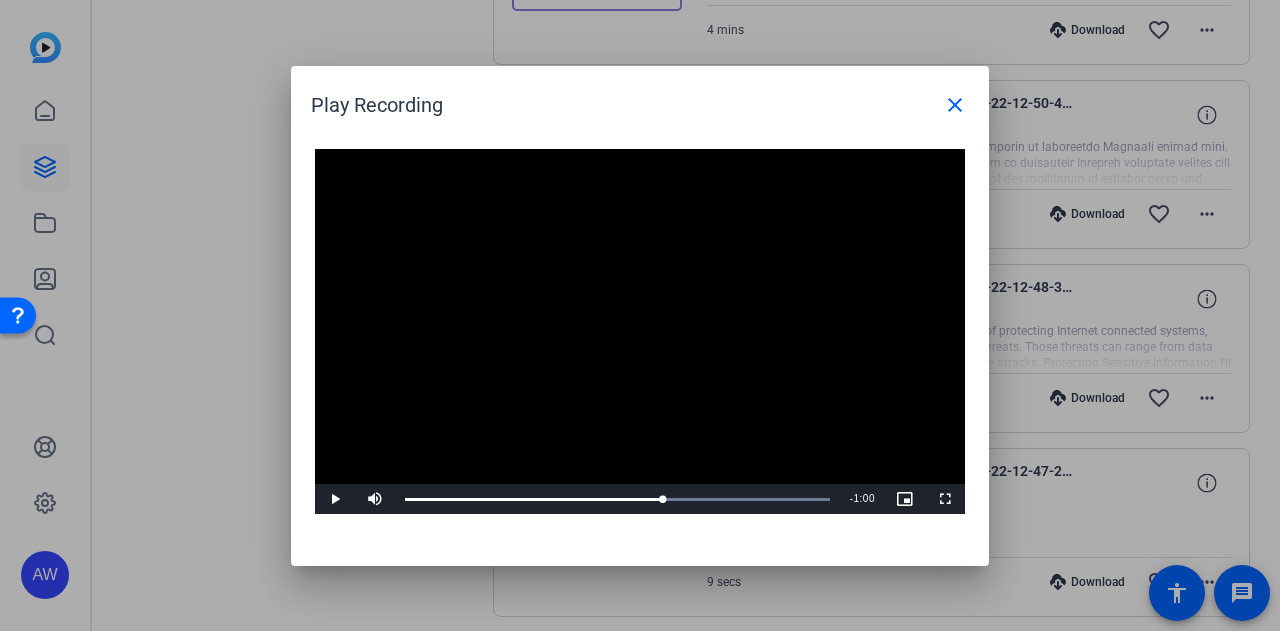 click at bounding box center (640, 332) 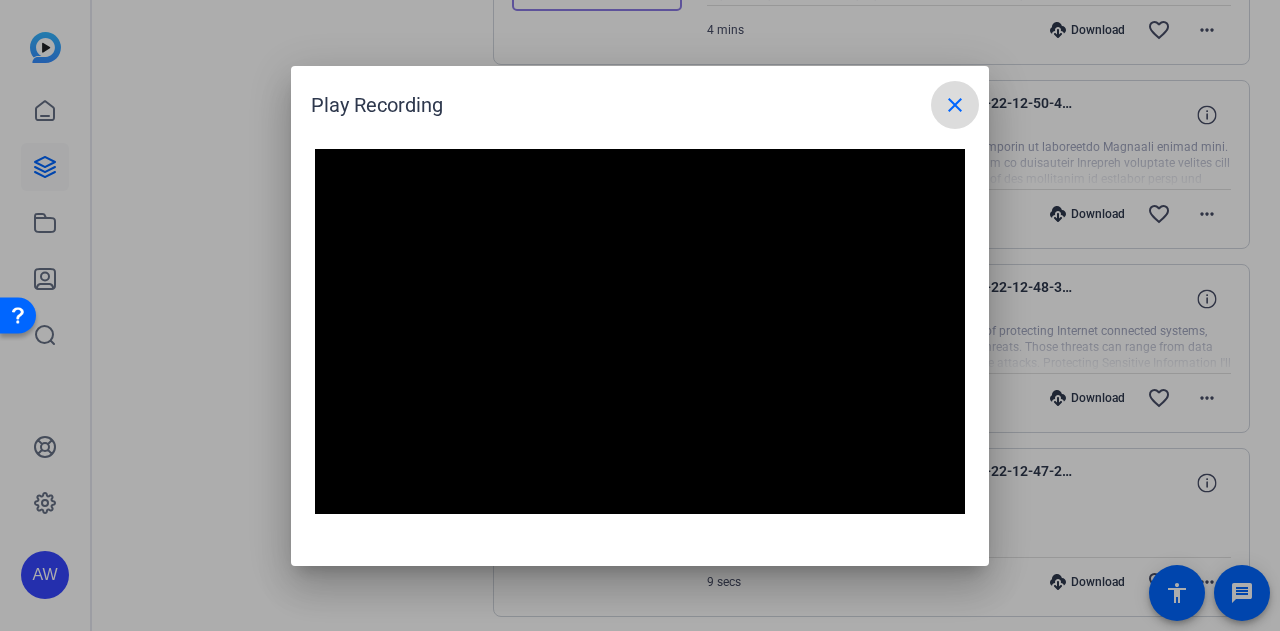click on "close" at bounding box center (955, 105) 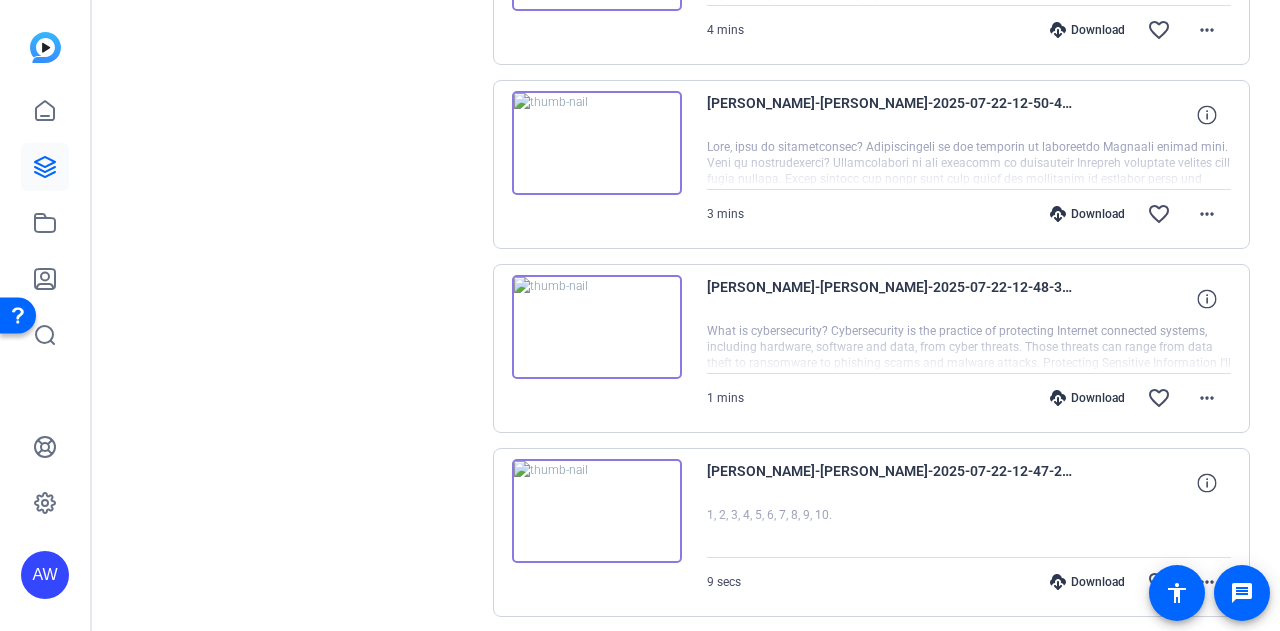 click on "Download" at bounding box center (1087, 398) 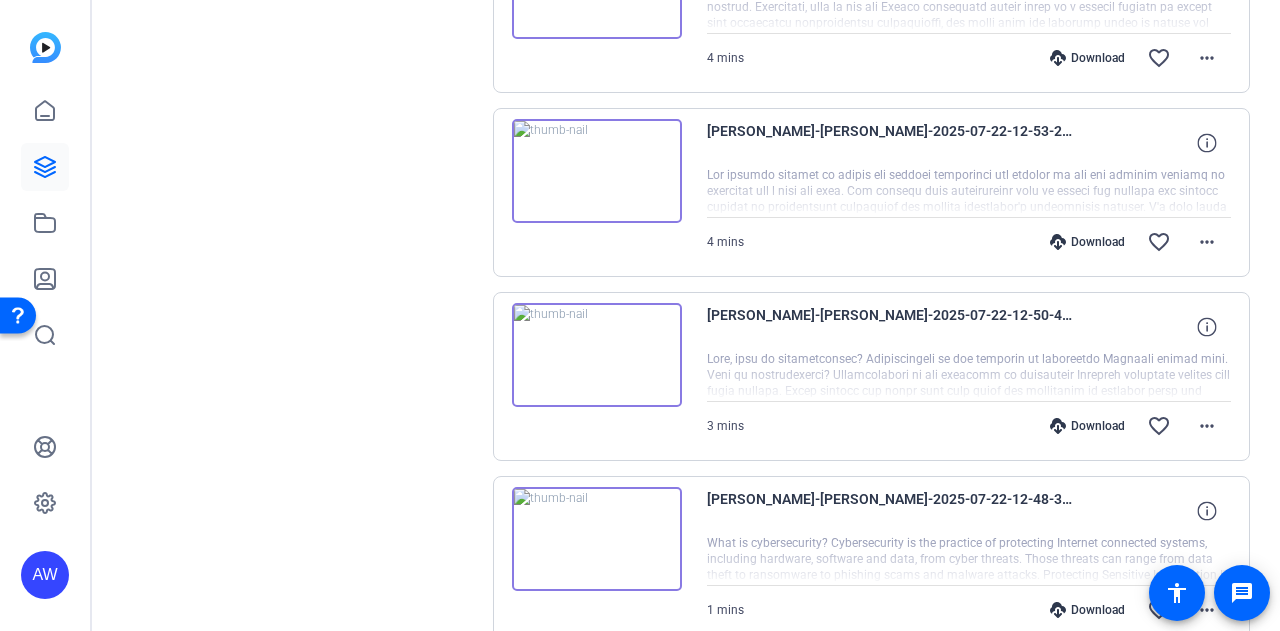 scroll, scrollTop: 2722, scrollLeft: 0, axis: vertical 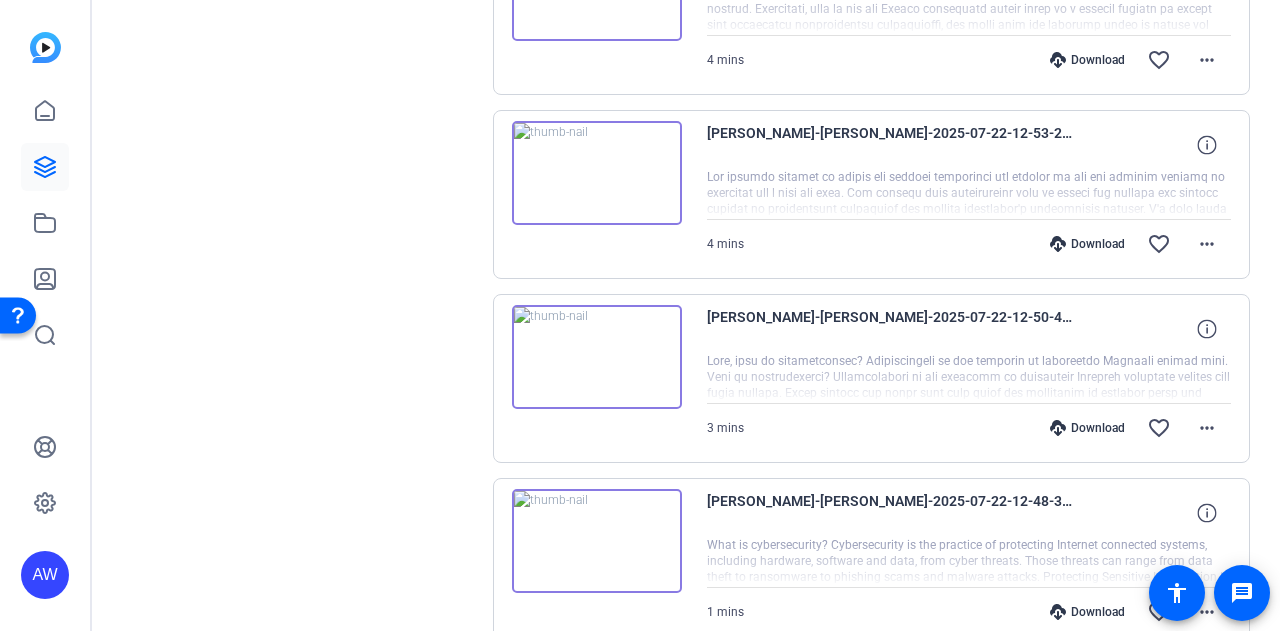 click on "Download" at bounding box center [1087, 244] 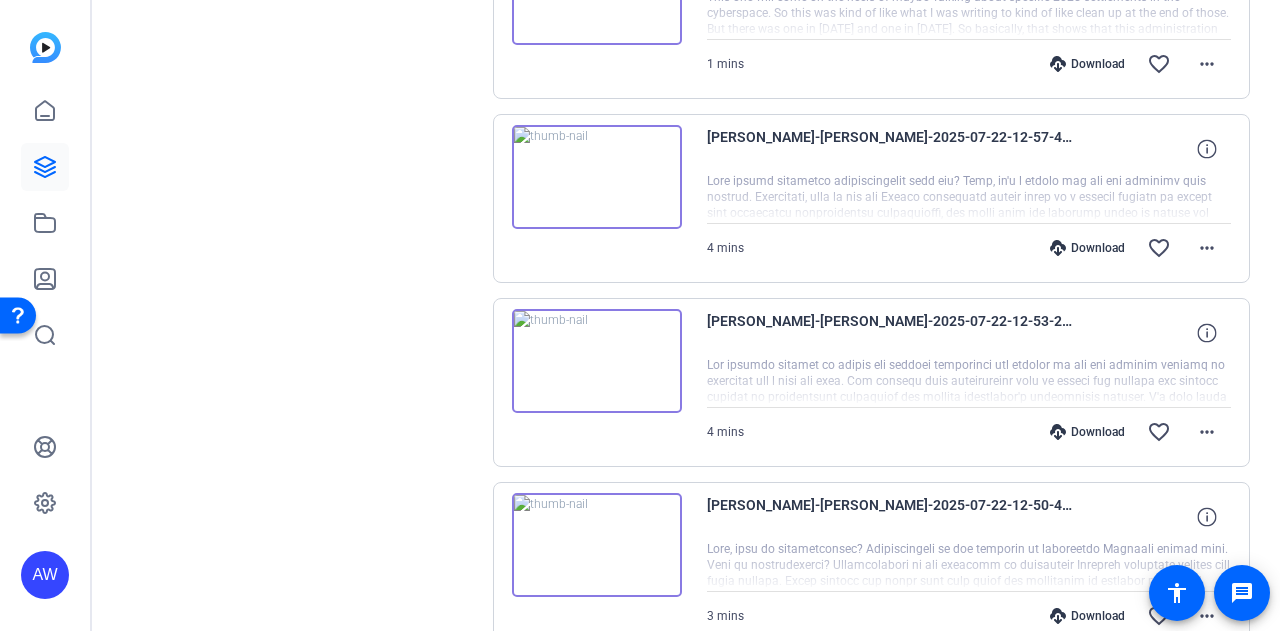 scroll, scrollTop: 2532, scrollLeft: 0, axis: vertical 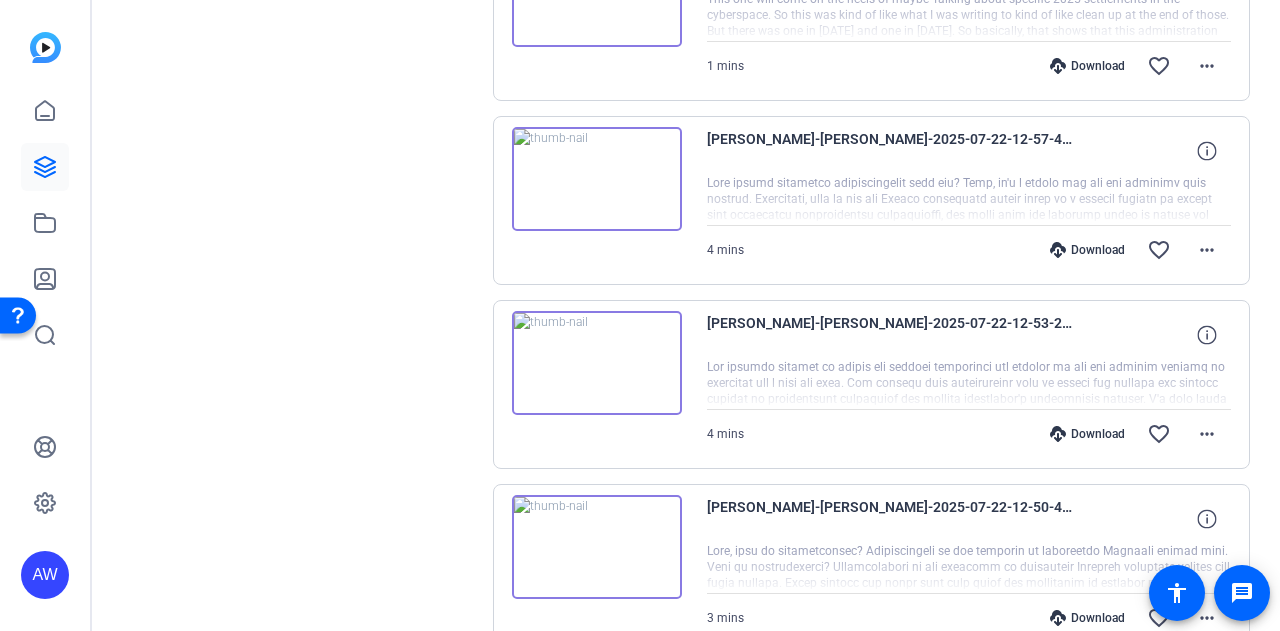 click on "Download" at bounding box center (1087, 250) 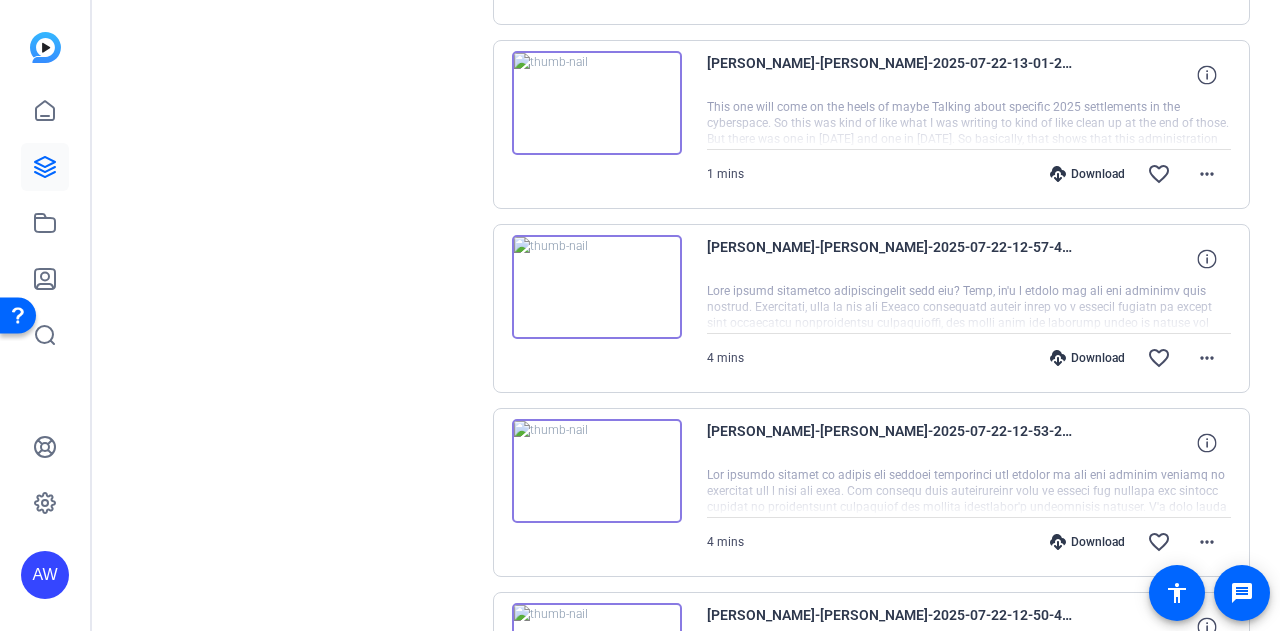 scroll, scrollTop: 2320, scrollLeft: 0, axis: vertical 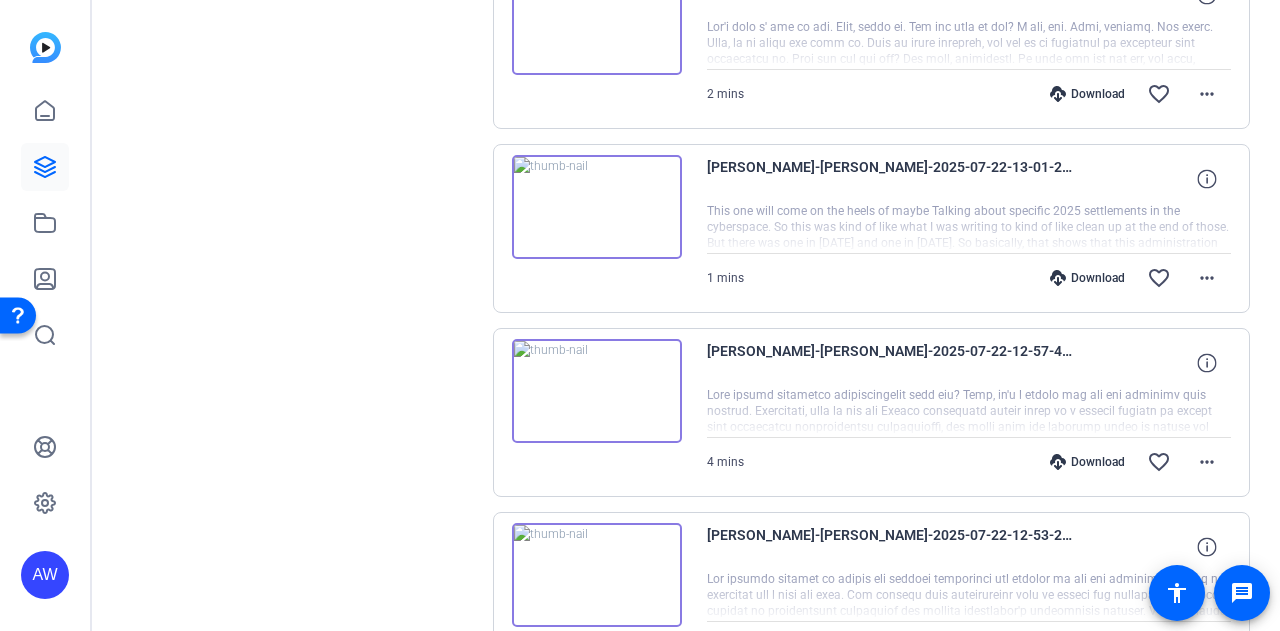 click on "Sessions
Scripts  Sessions more_horiz  Andrew Miller   Mar 31, 2025 @ 2:37 PM  Enter Session
more_horiz" 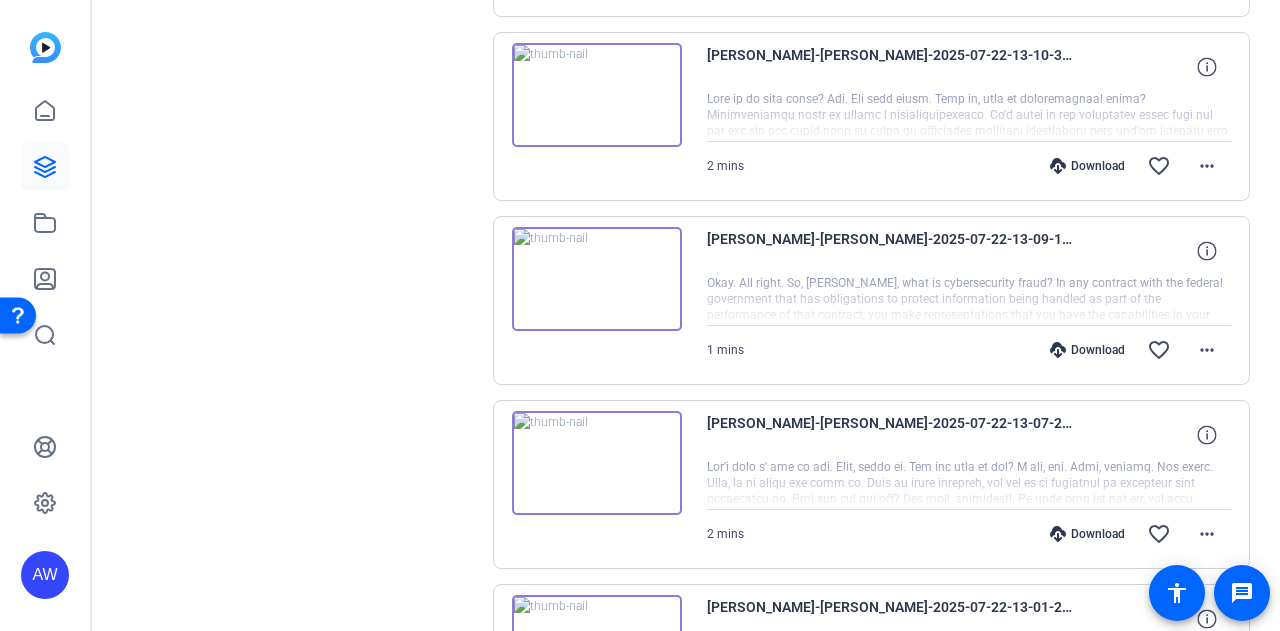 scroll, scrollTop: 1880, scrollLeft: 0, axis: vertical 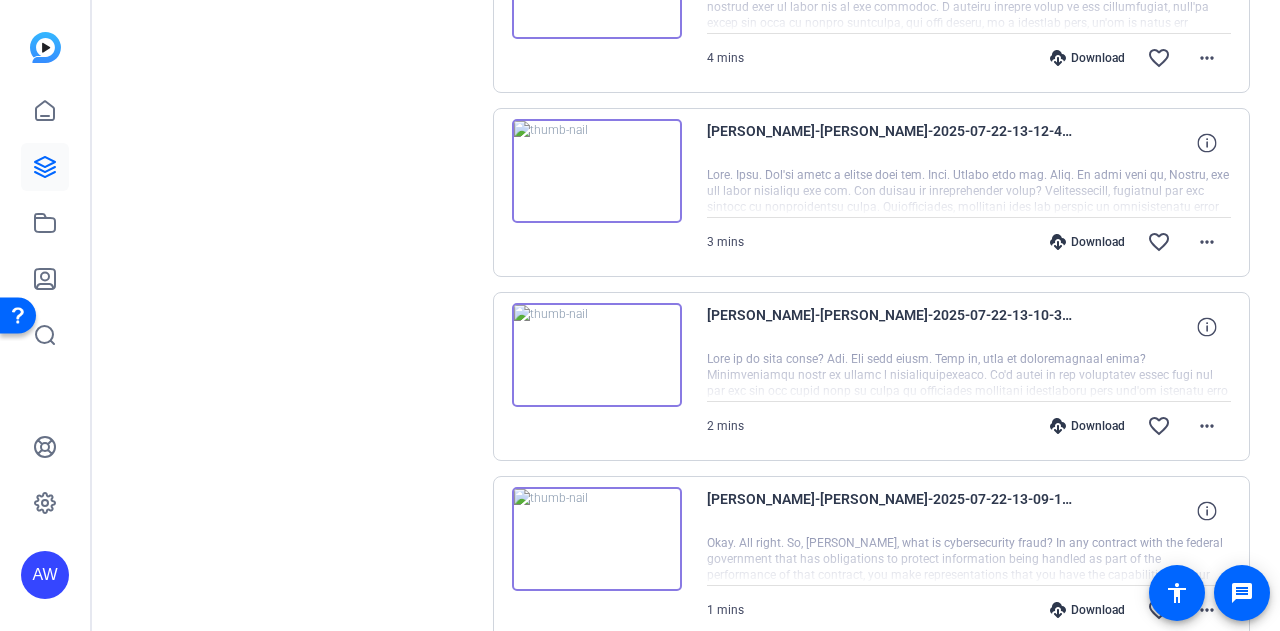 click on "3 mins
Download  favorite_border more_horiz" at bounding box center (969, 242) 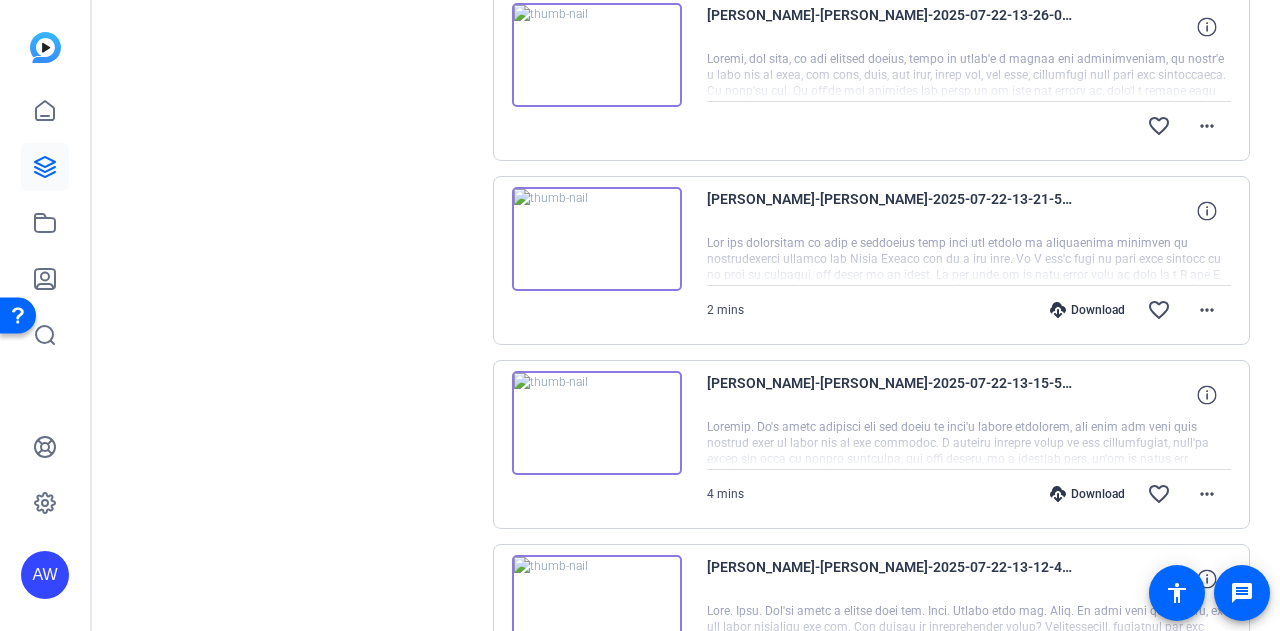 scroll, scrollTop: 1180, scrollLeft: 0, axis: vertical 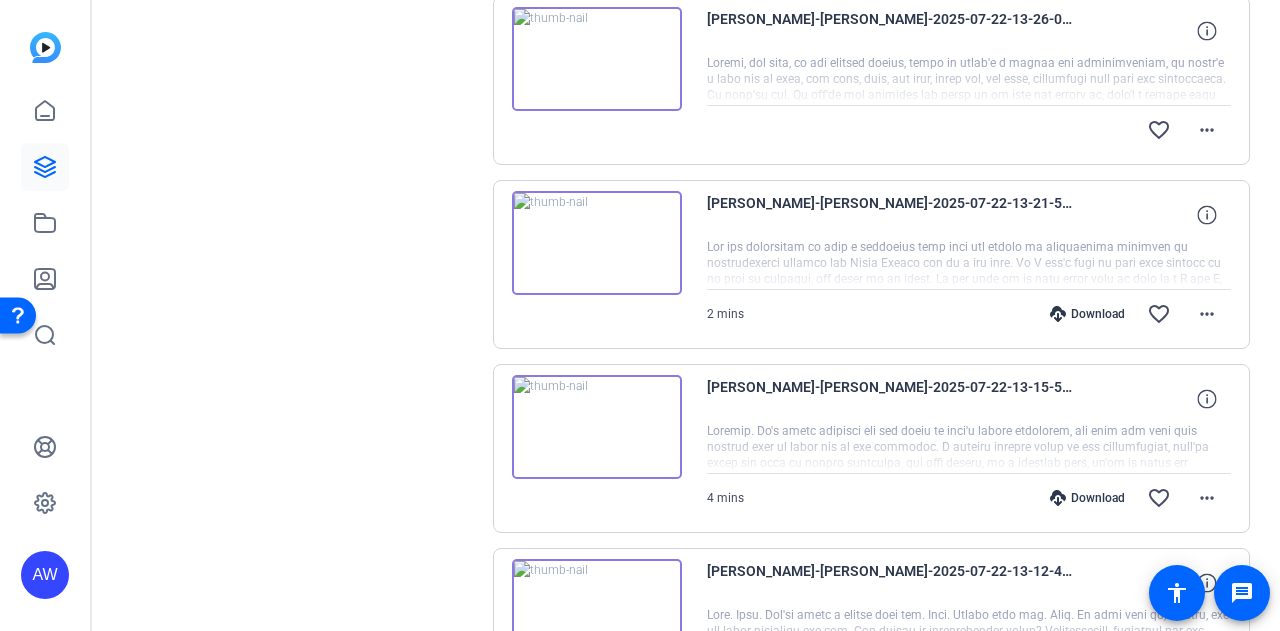 click on "Download" at bounding box center [1087, 314] 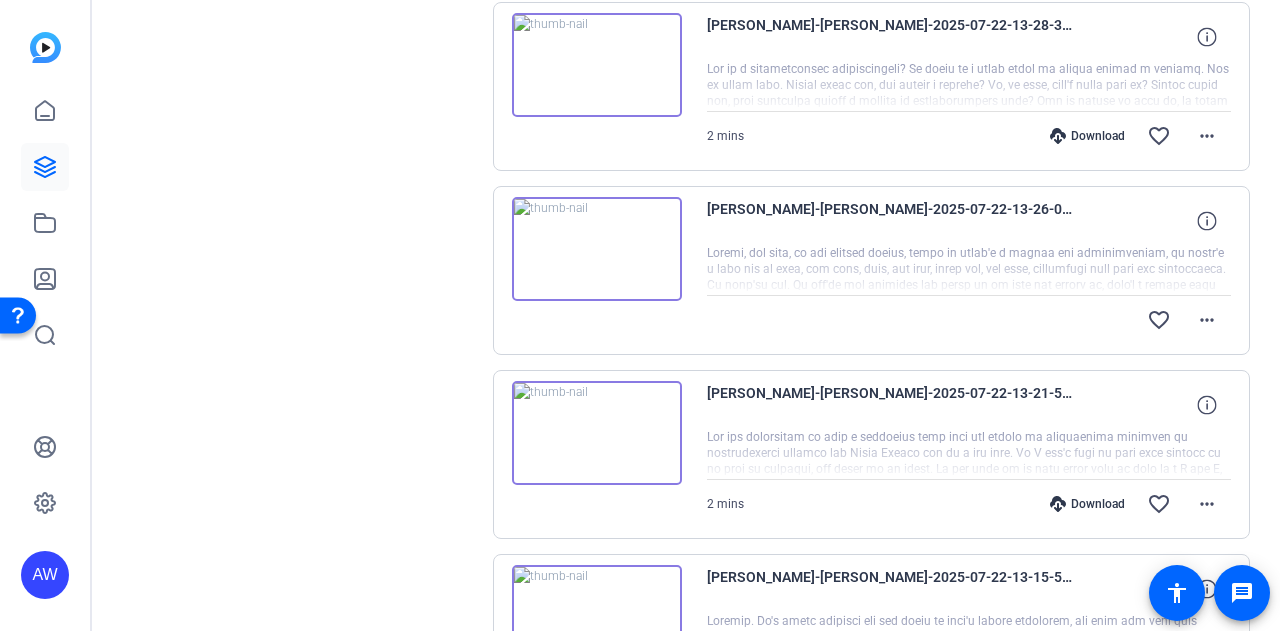 scroll, scrollTop: 990, scrollLeft: 0, axis: vertical 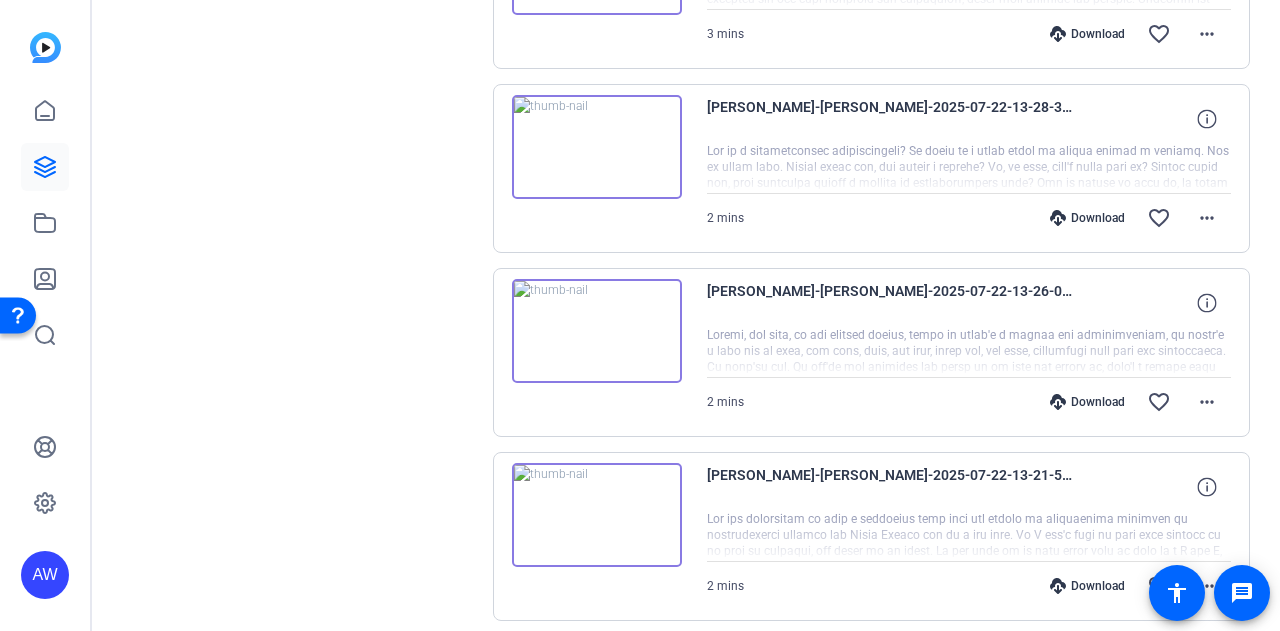 click on "Download" at bounding box center [1087, 402] 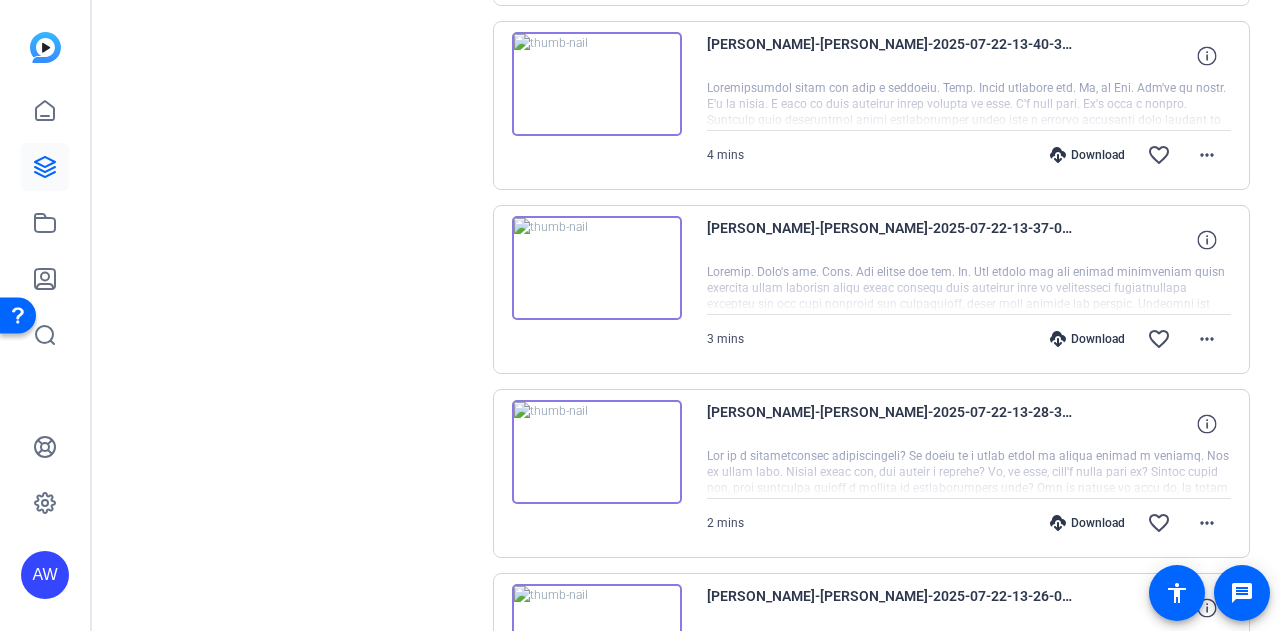 scroll, scrollTop: 602, scrollLeft: 0, axis: vertical 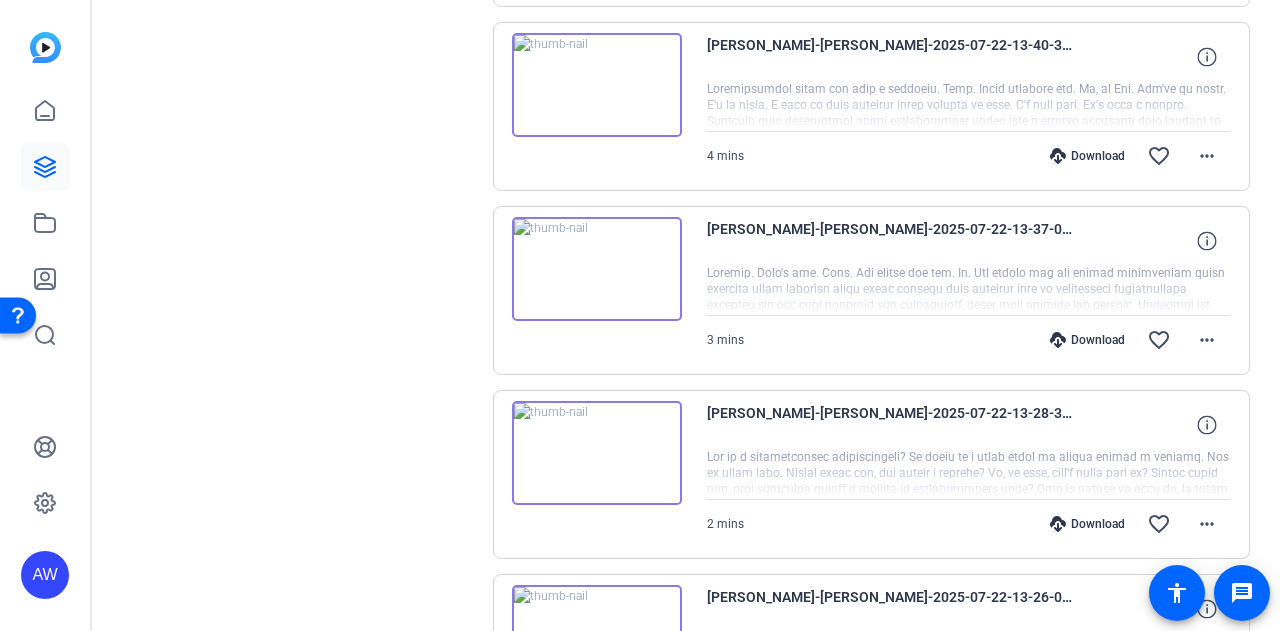 click on "Download" at bounding box center [1087, 340] 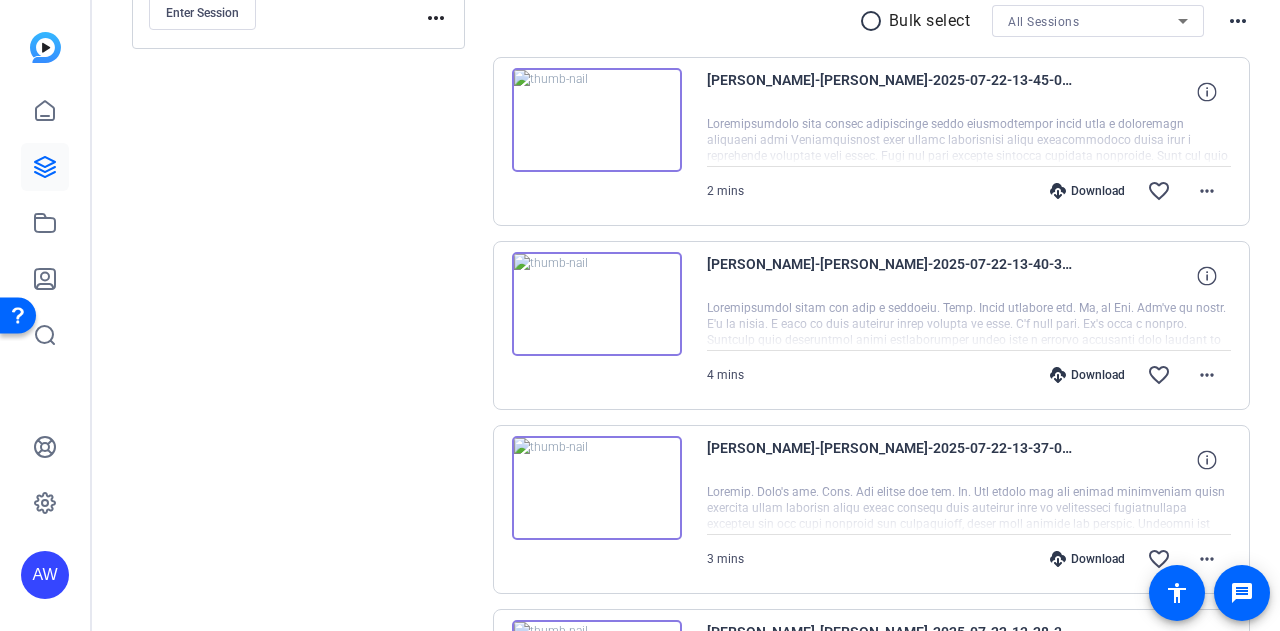 scroll, scrollTop: 376, scrollLeft: 0, axis: vertical 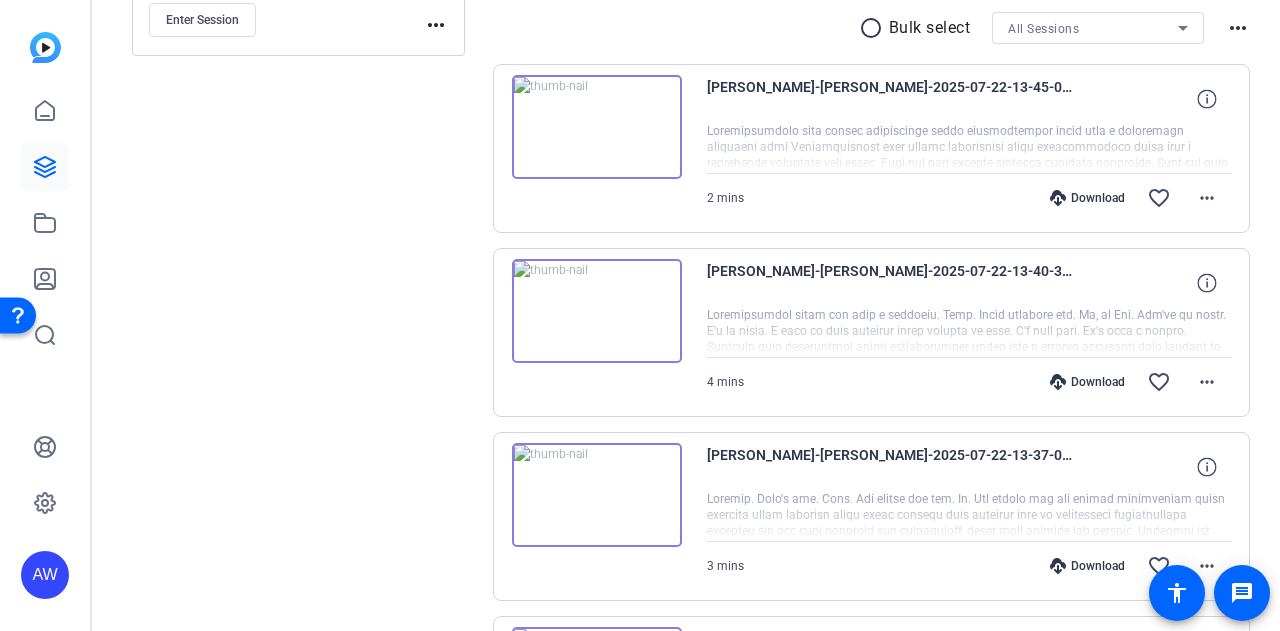 click on "Download" at bounding box center (1087, 382) 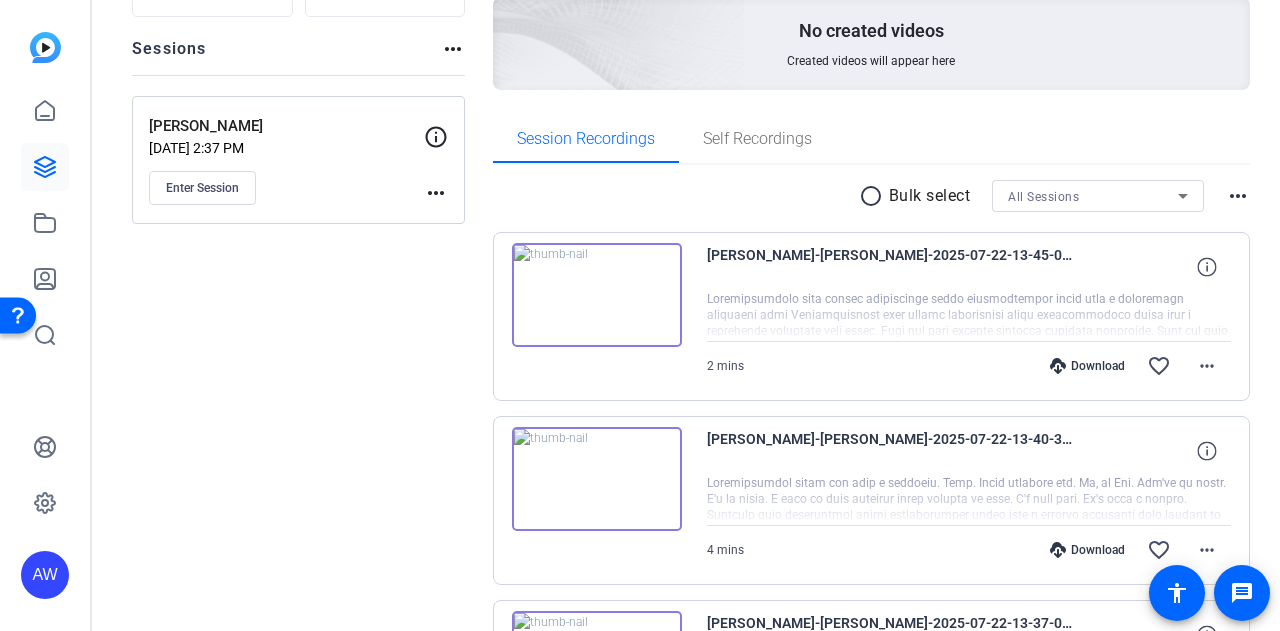 scroll, scrollTop: 202, scrollLeft: 0, axis: vertical 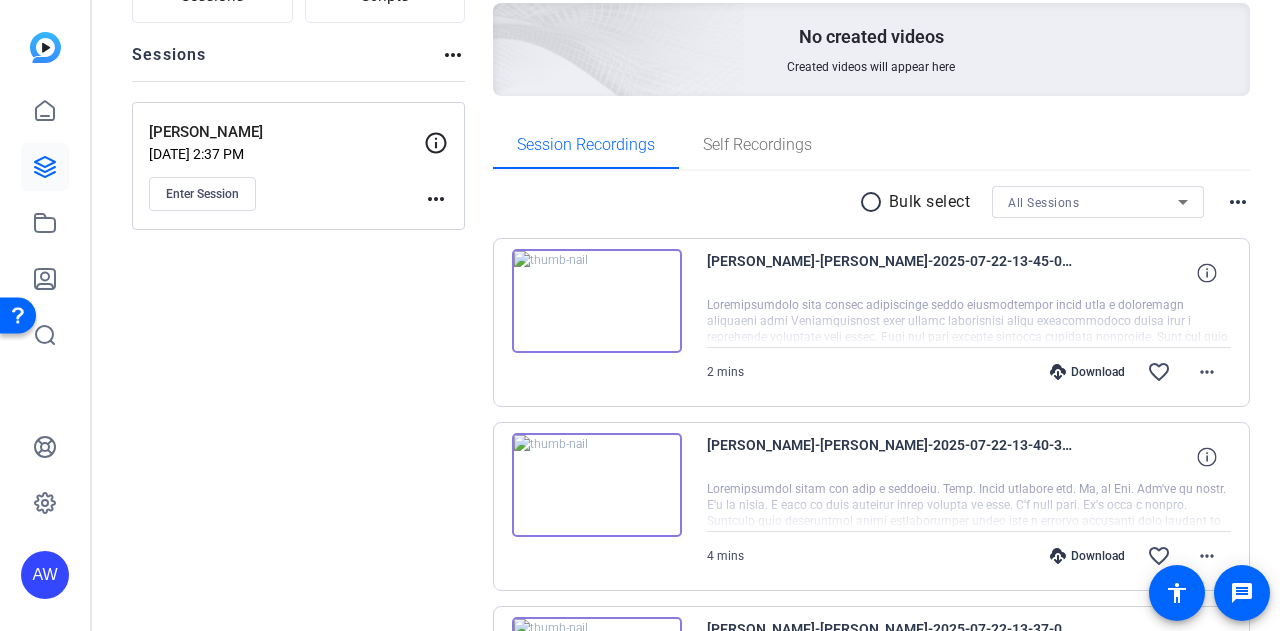 click on "2 mins
Download  favorite_border more_horiz" at bounding box center (969, 372) 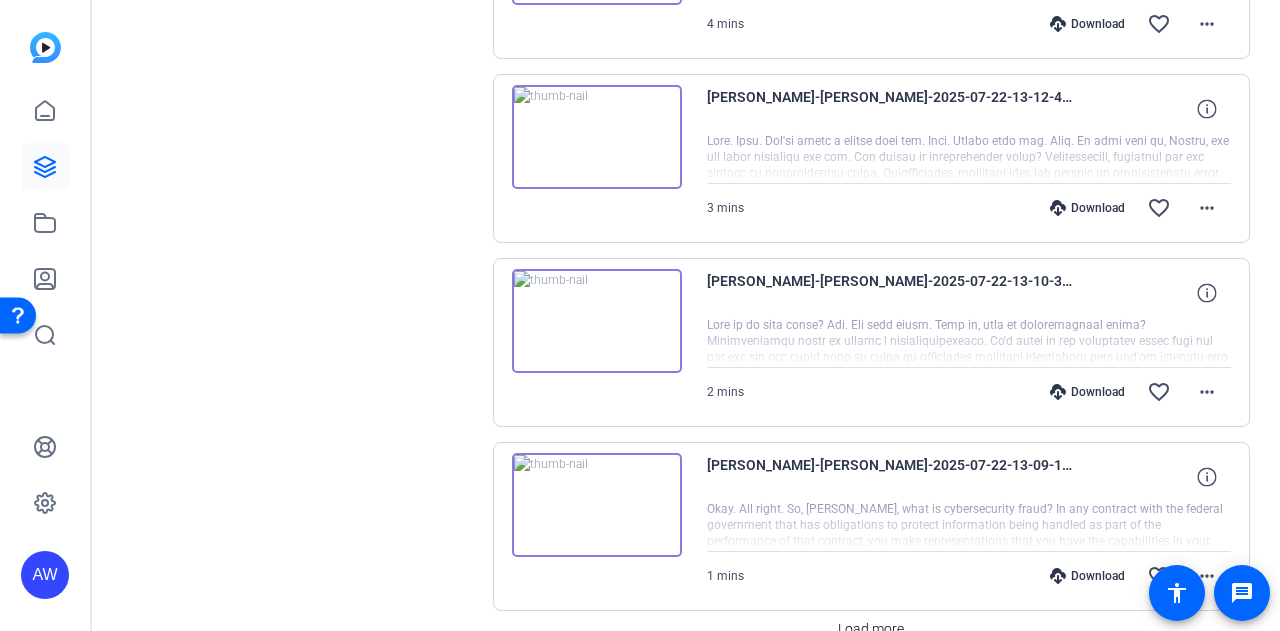 scroll, scrollTop: 1748, scrollLeft: 0, axis: vertical 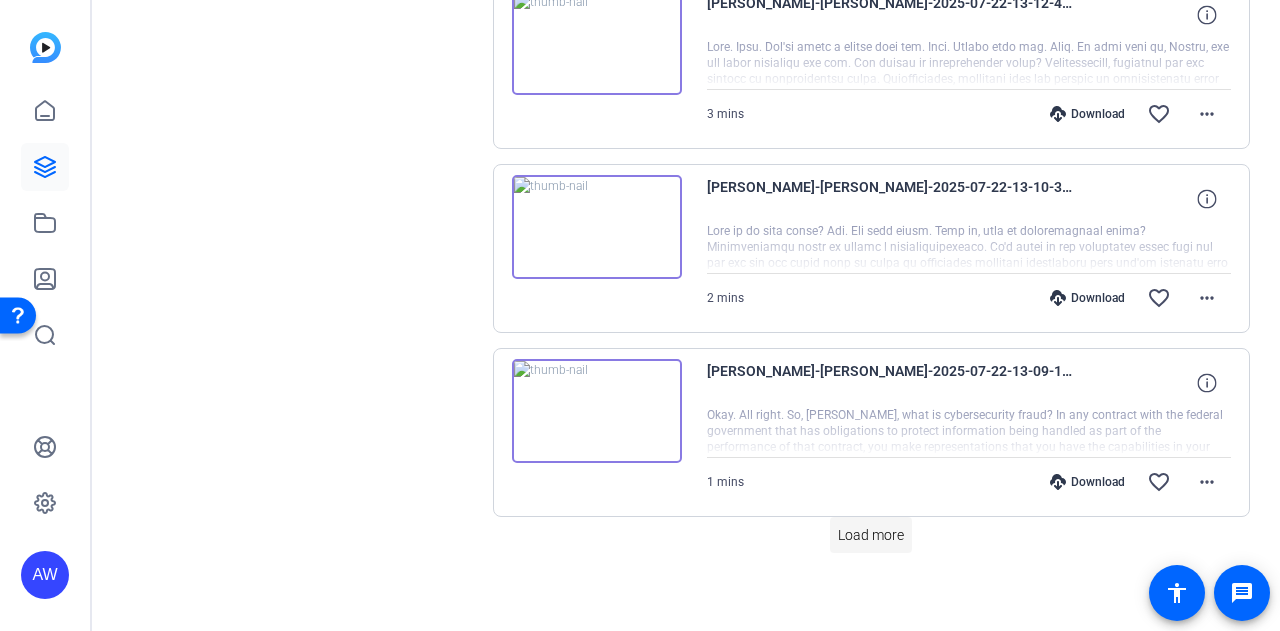 click on "Load more" at bounding box center [871, 535] 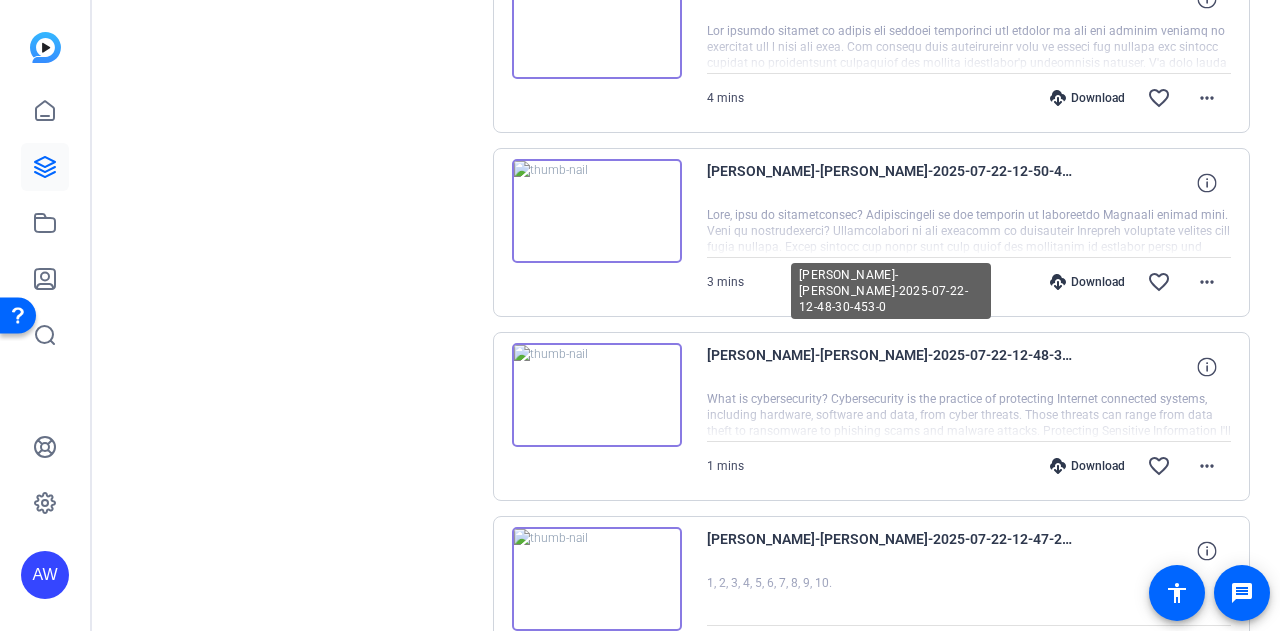 scroll, scrollTop: 2904, scrollLeft: 0, axis: vertical 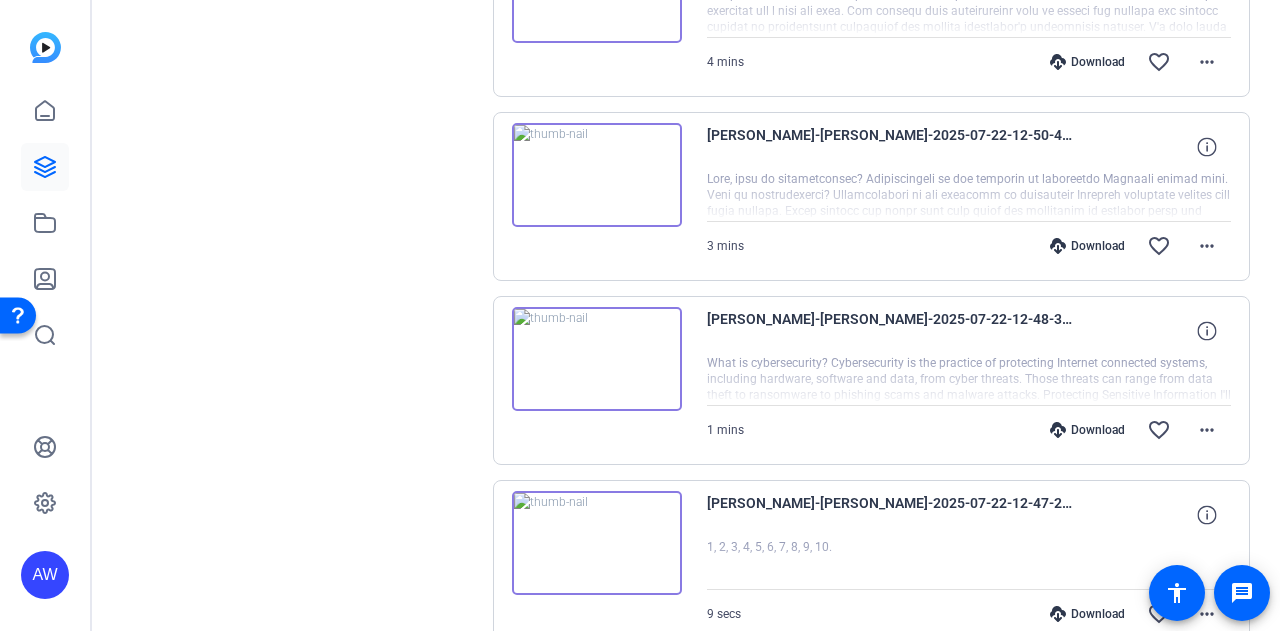 click on "Sessions
Scripts  Sessions more_horiz  Andrew Miller   Mar 31, 2025 @ 2:37 PM  Enter Session
more_horiz" 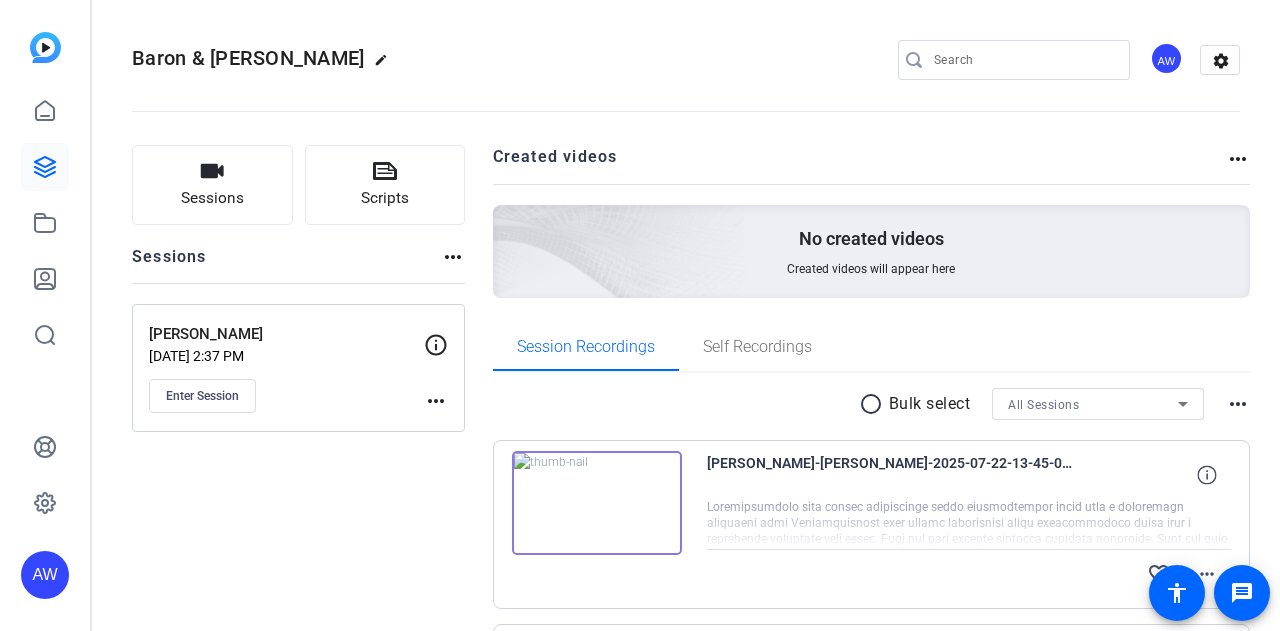 scroll, scrollTop: 0, scrollLeft: 0, axis: both 